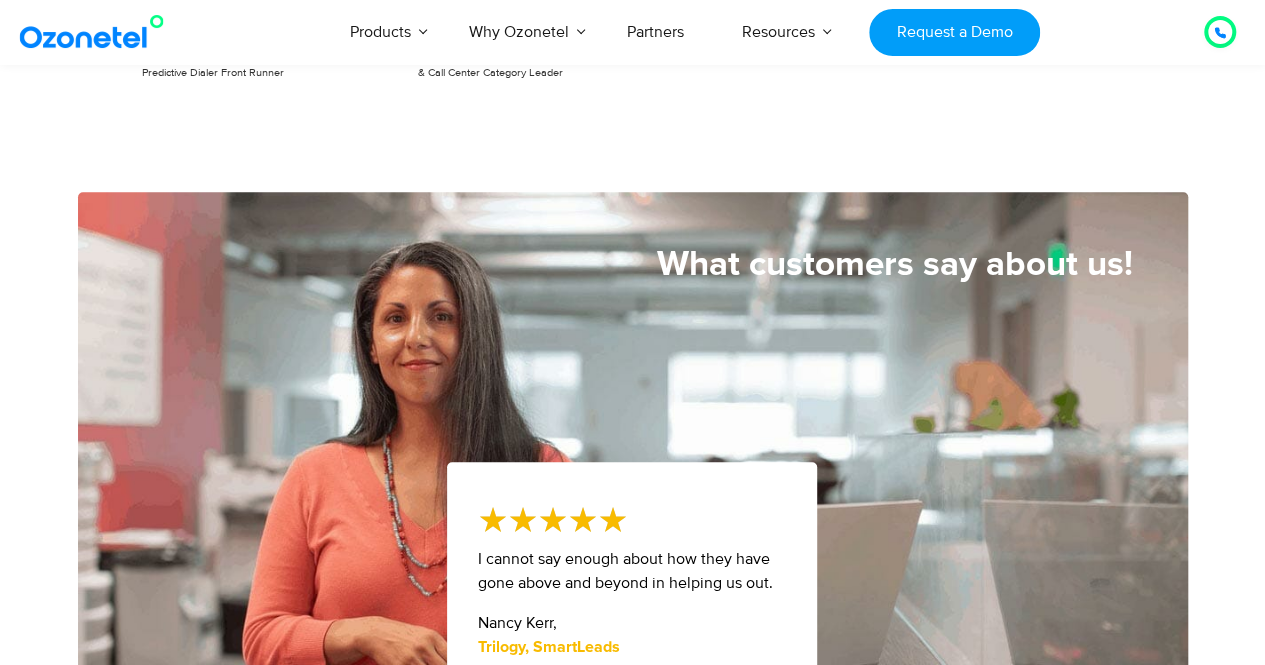 scroll, scrollTop: 900, scrollLeft: 0, axis: vertical 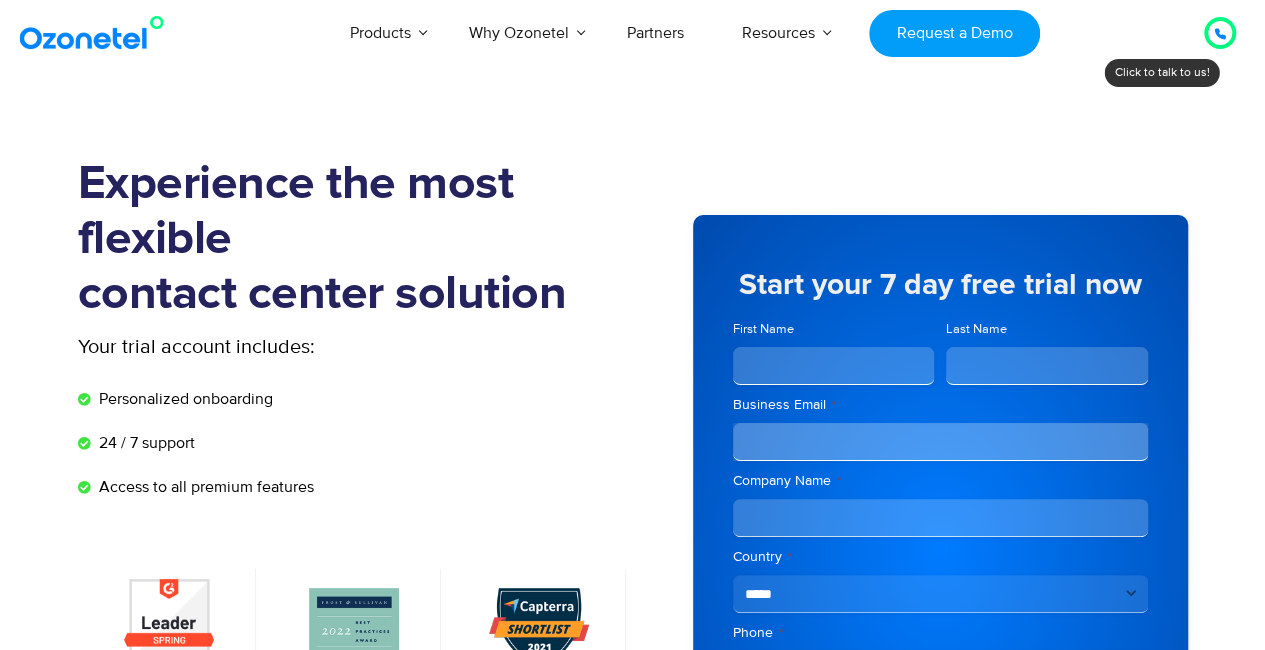 click on "First Name" at bounding box center [834, 366] 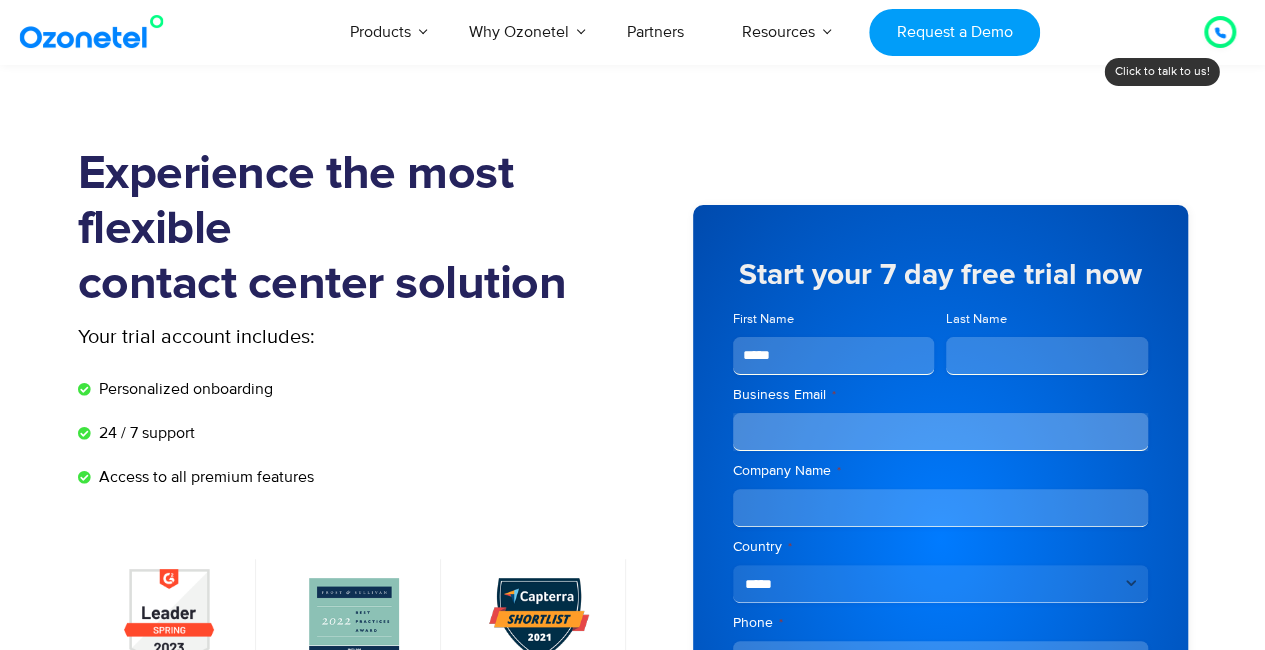 scroll, scrollTop: 0, scrollLeft: 0, axis: both 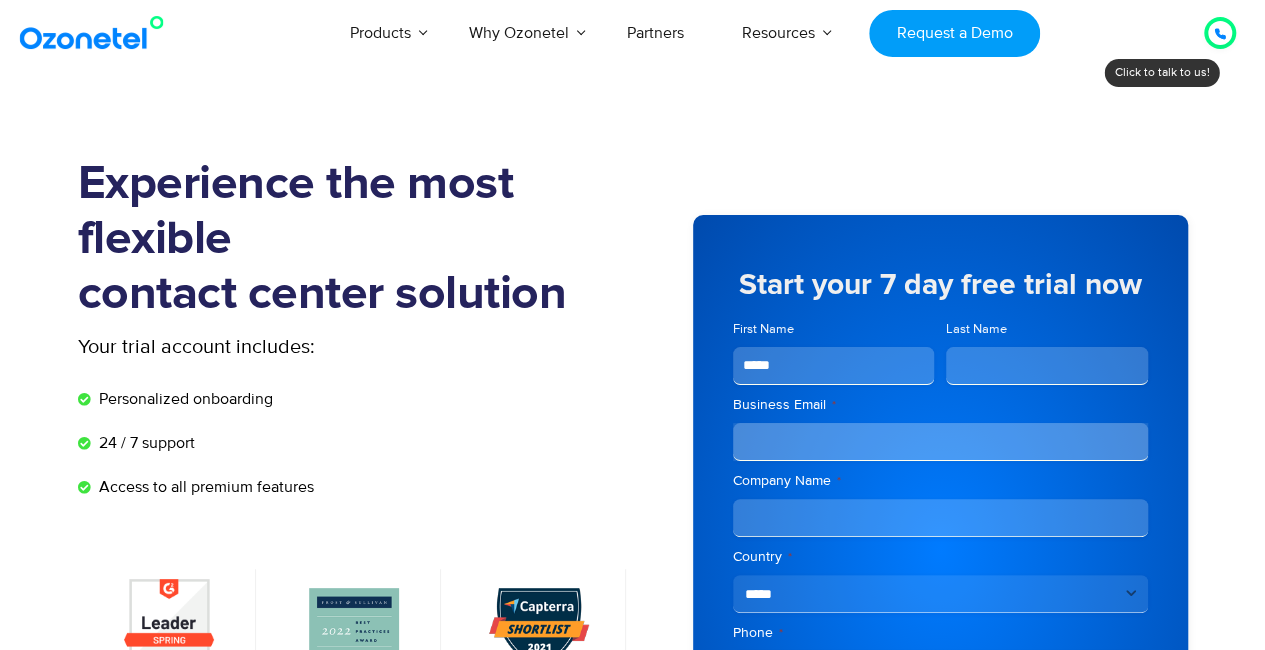 type on "*****" 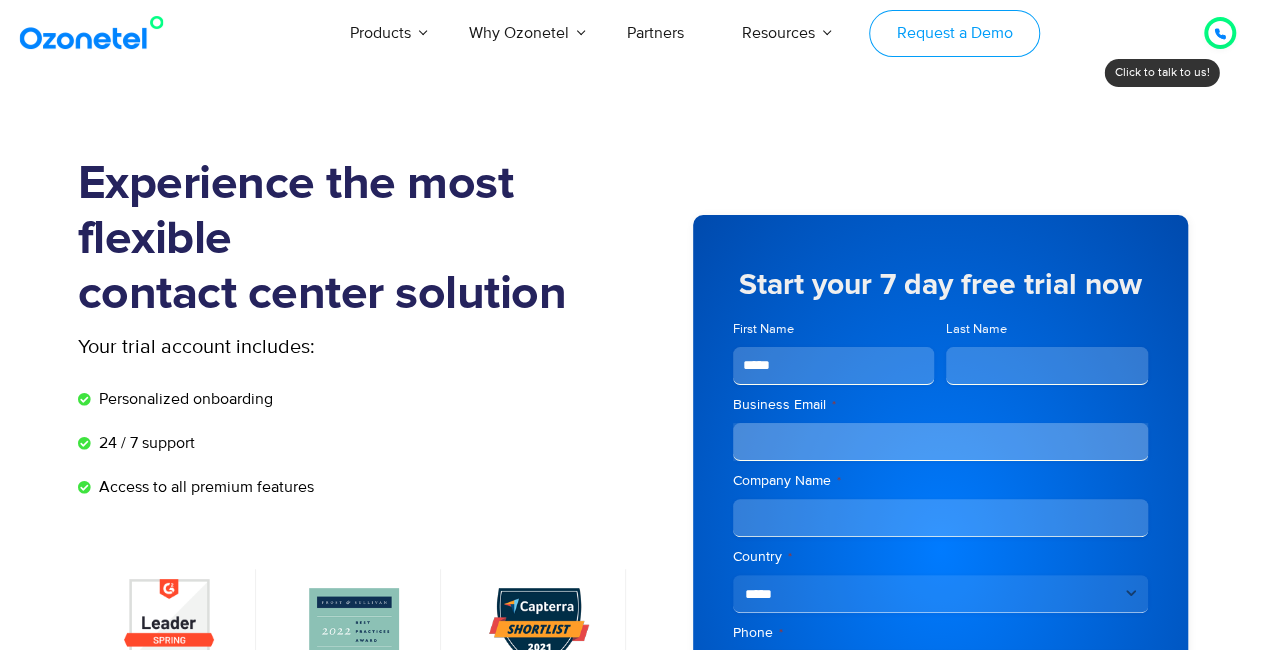 click on "Request a Demo" at bounding box center (954, 33) 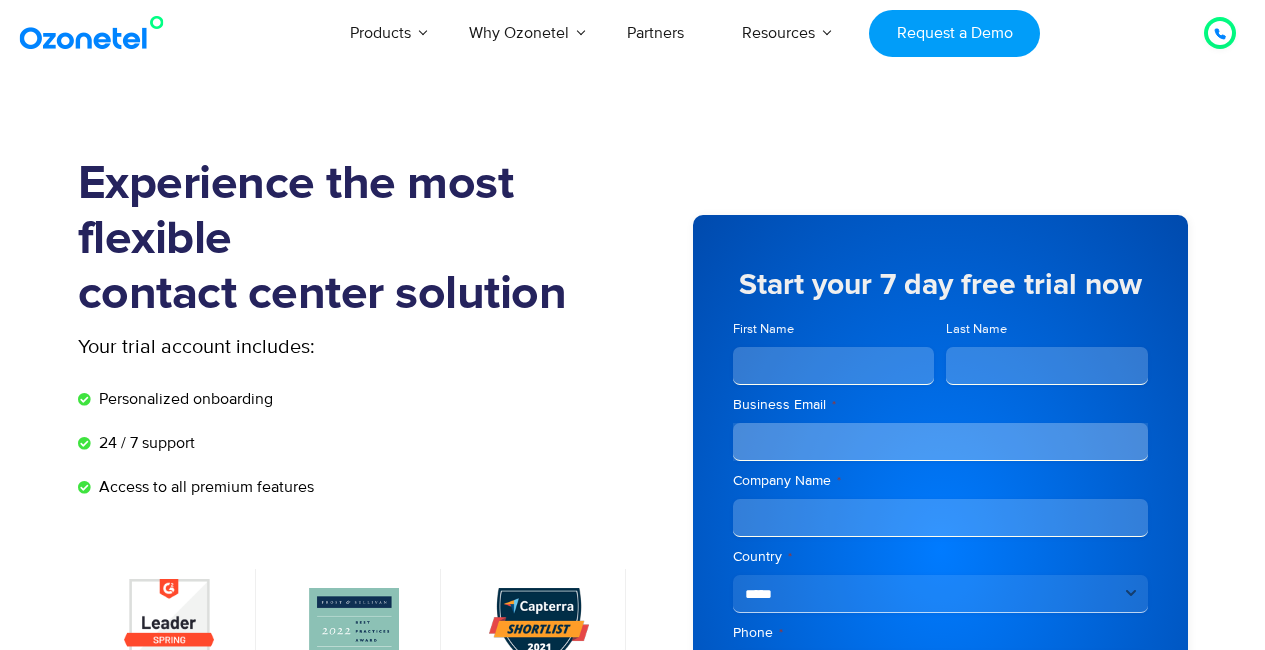 scroll, scrollTop: 400, scrollLeft: 0, axis: vertical 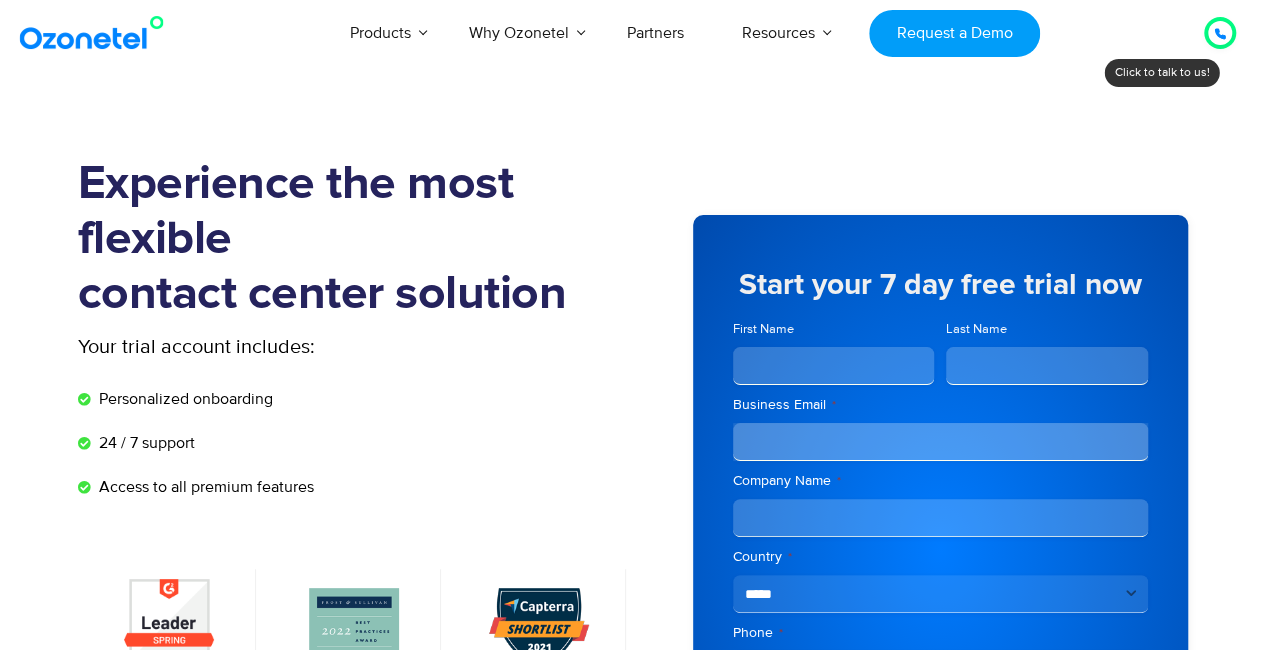 click on "First Name" at bounding box center [834, 366] 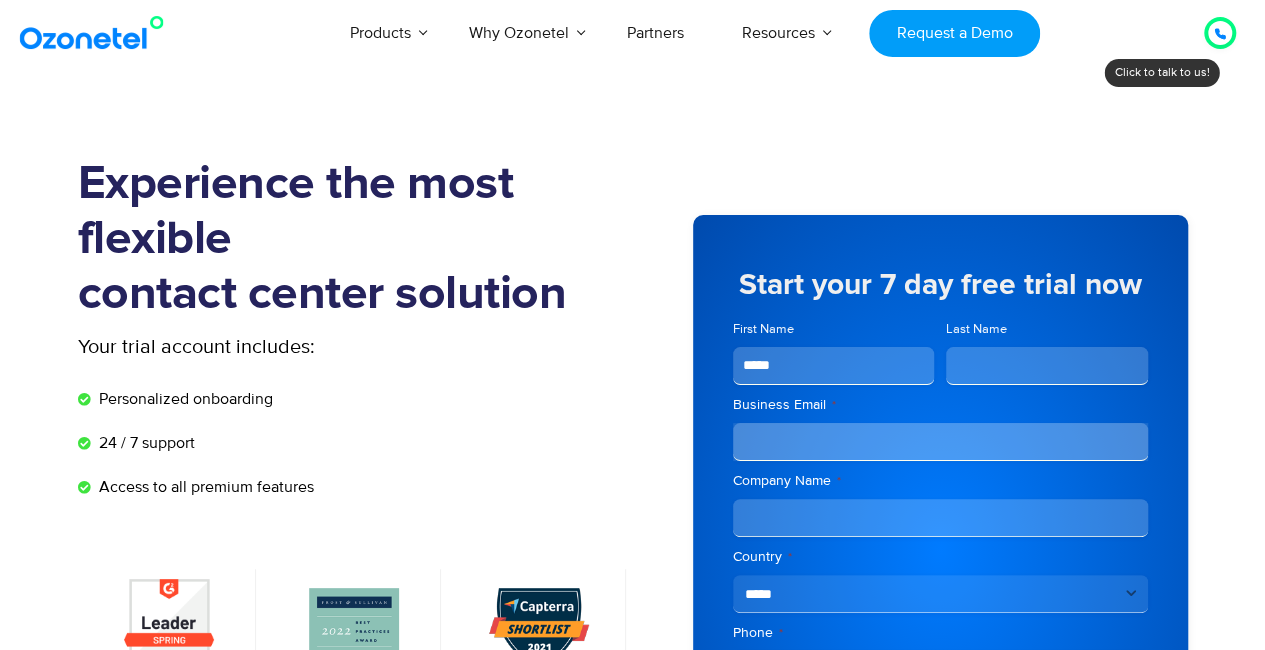 type on "*****" 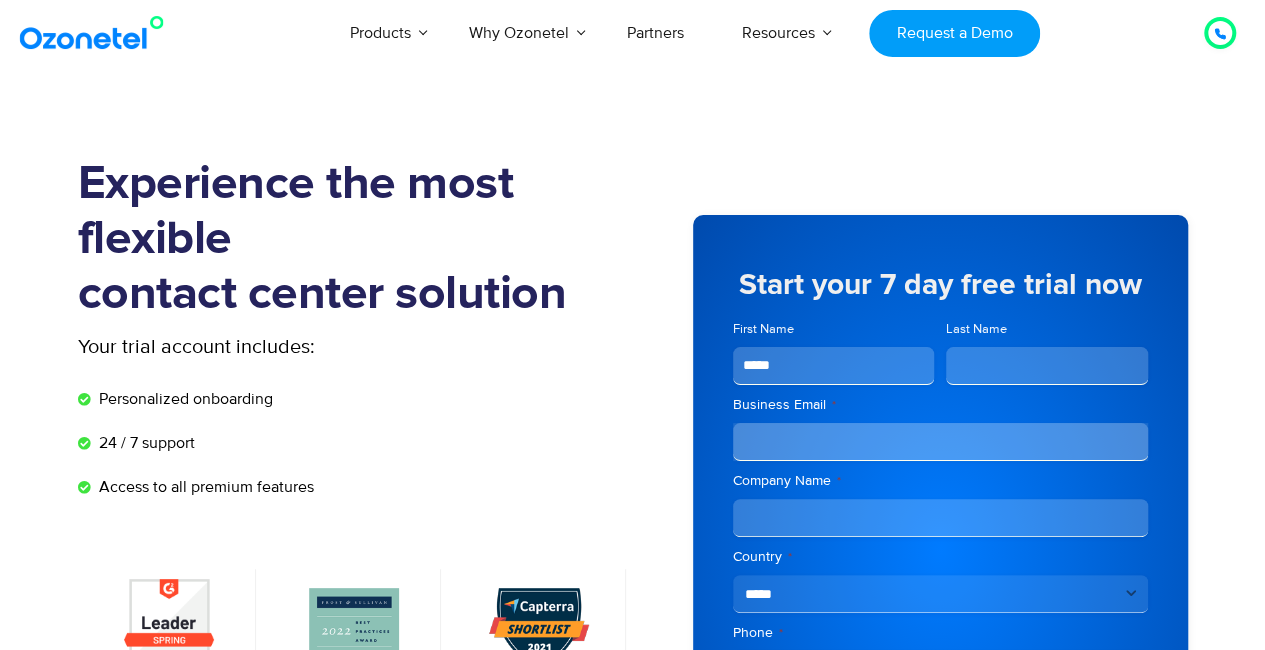 click on "Last Name" at bounding box center [1047, 366] 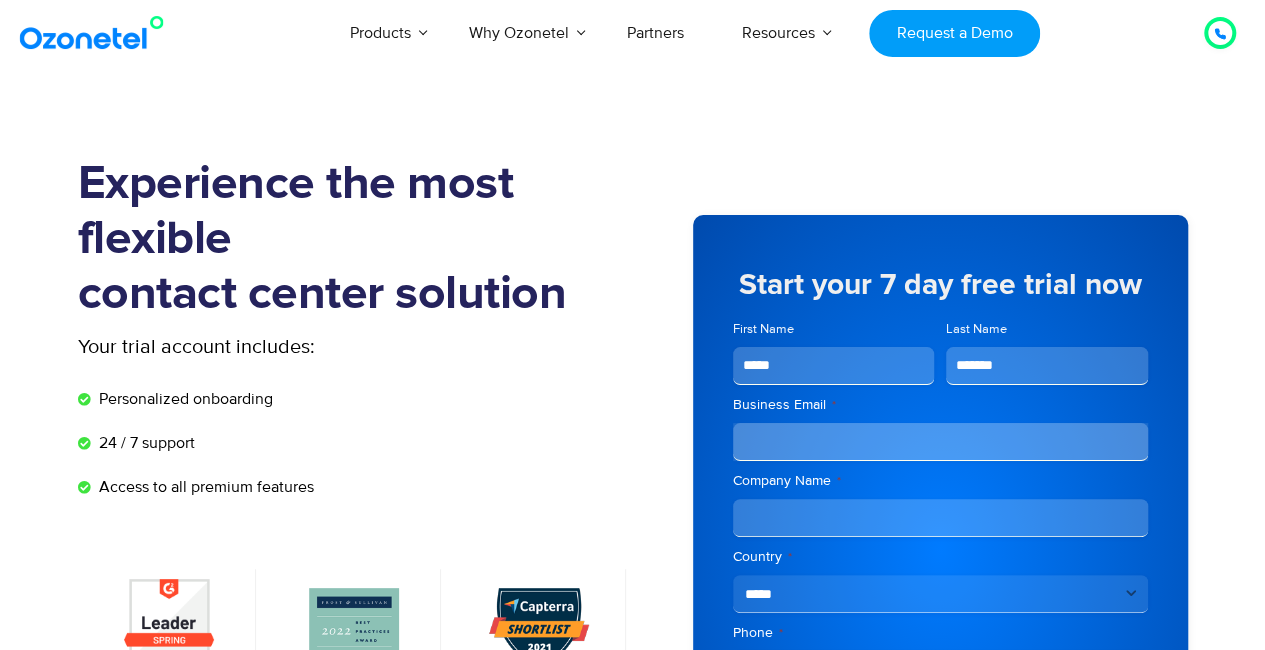 type on "*******" 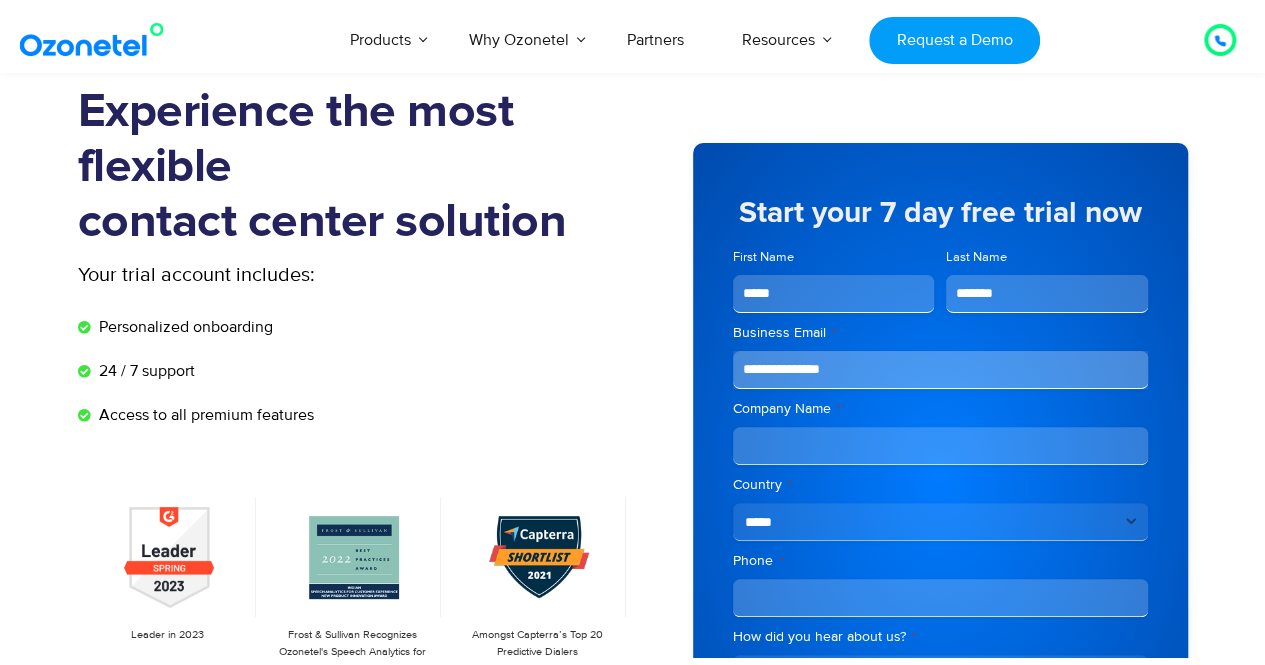 scroll, scrollTop: 200, scrollLeft: 0, axis: vertical 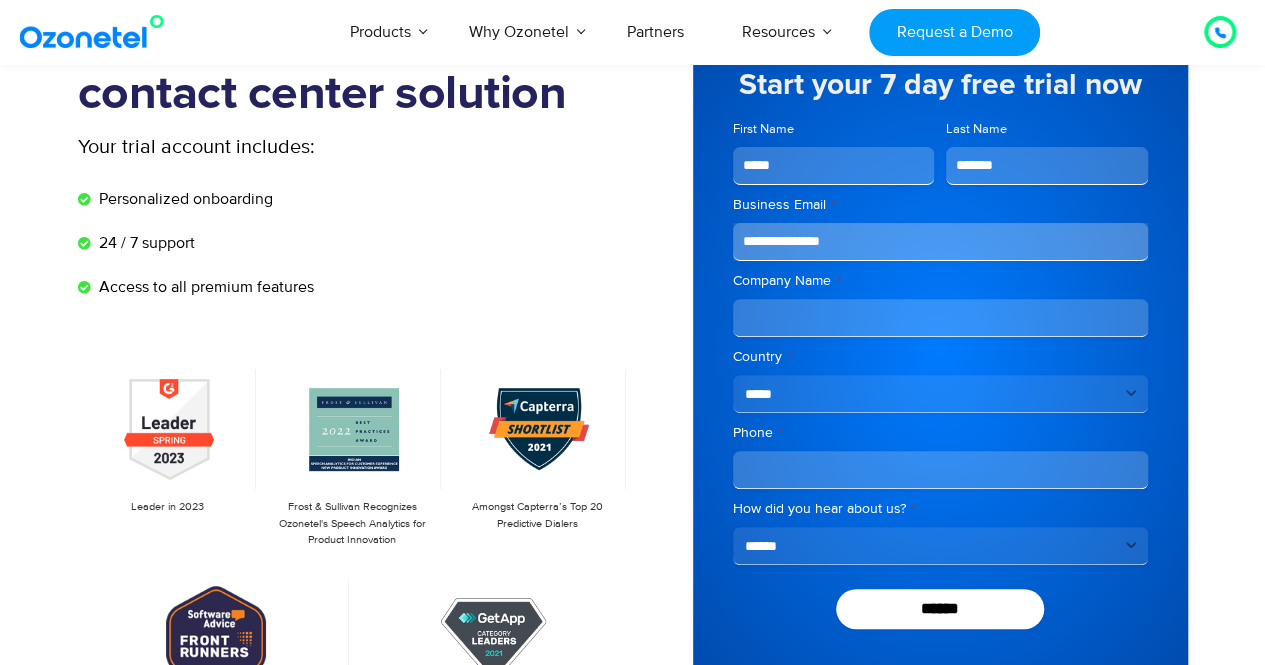 type on "**********" 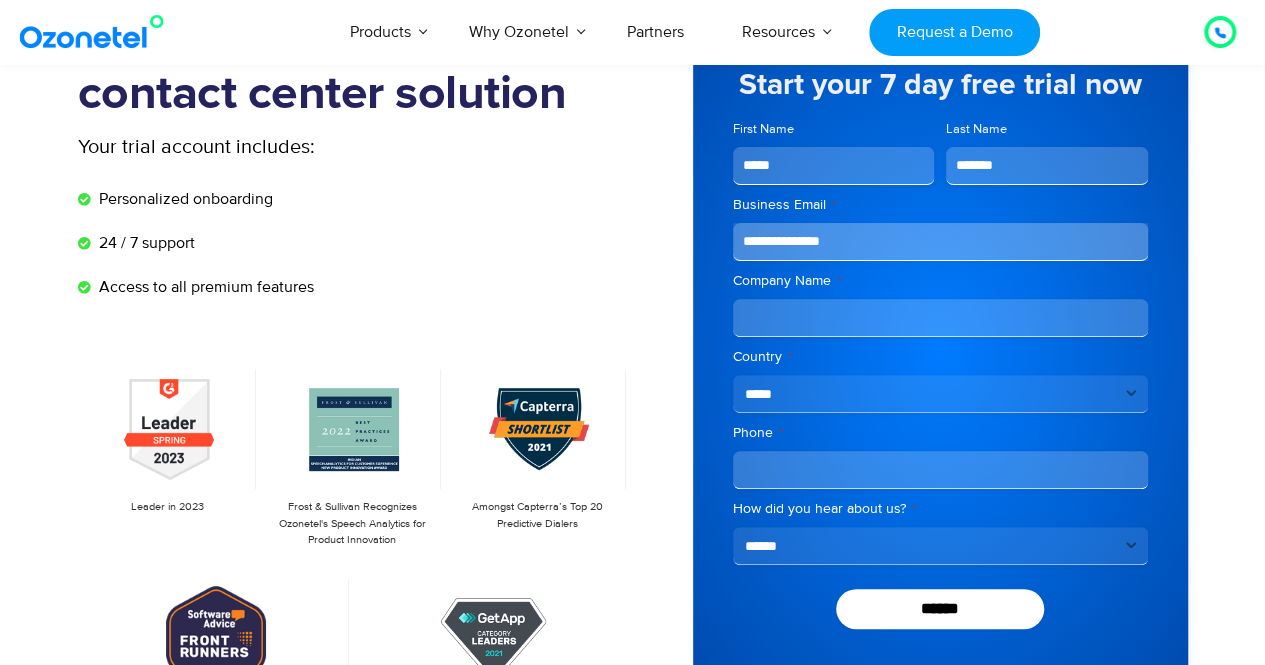 click on "Company Name *" at bounding box center [940, 318] 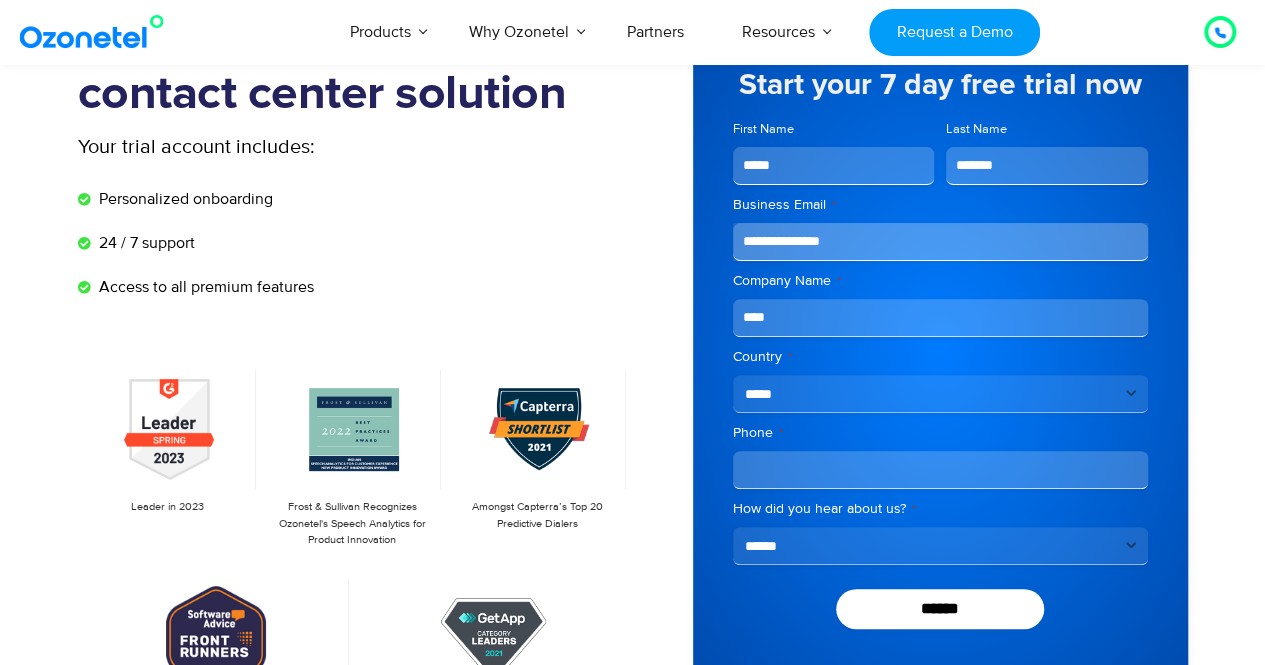 type on "****" 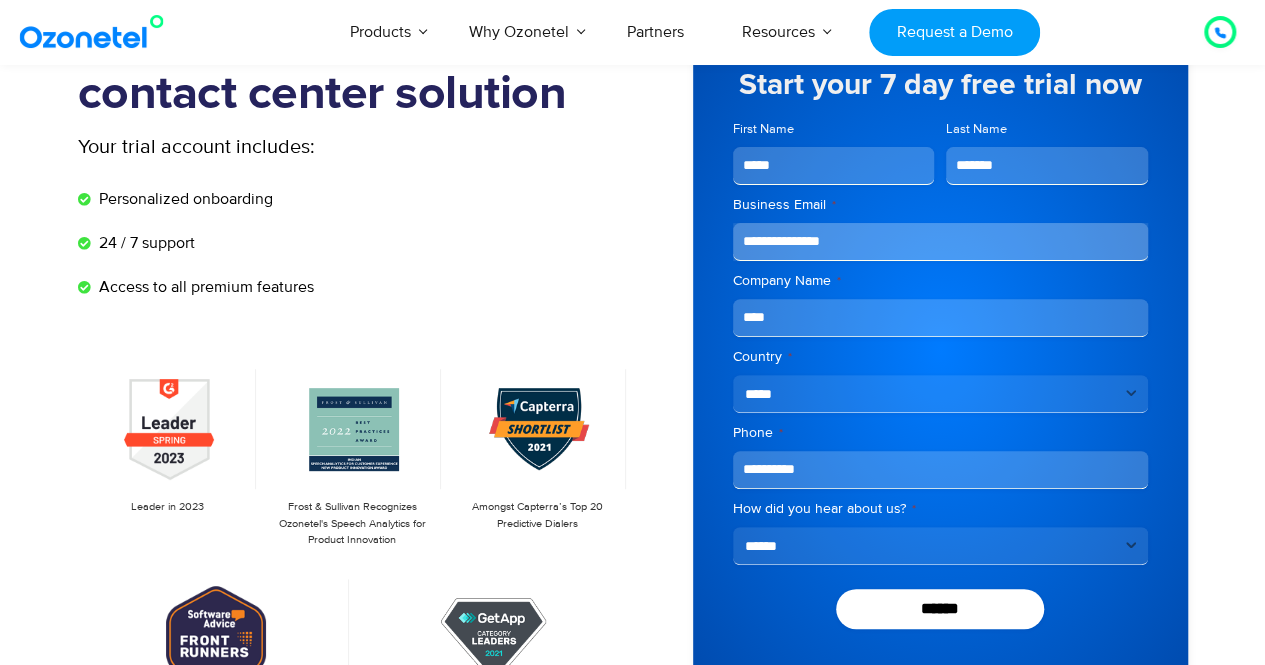 type on "**********" 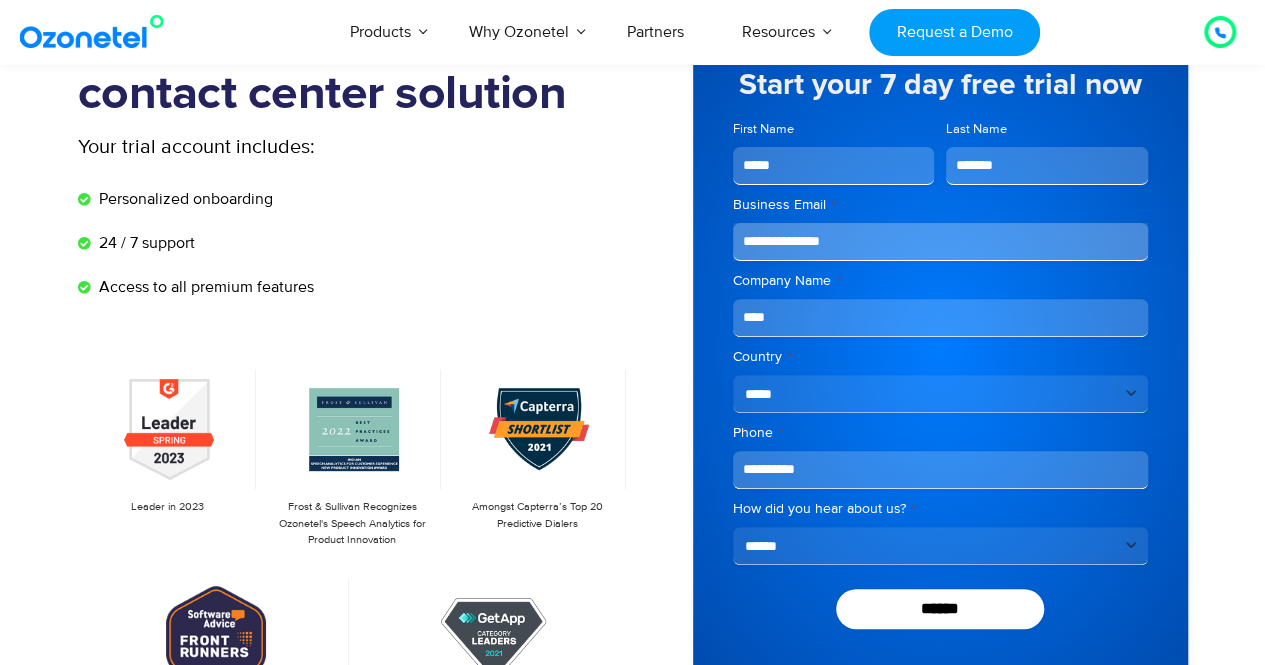 click on "**********" at bounding box center (940, 546) 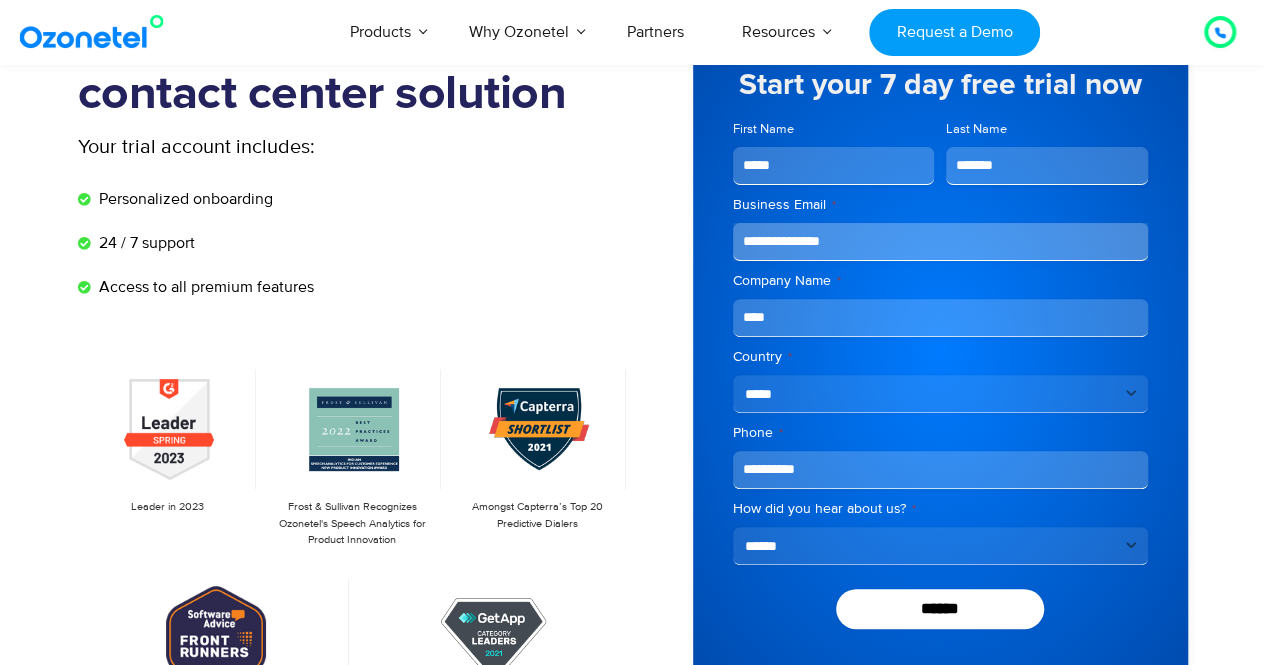select on "**********" 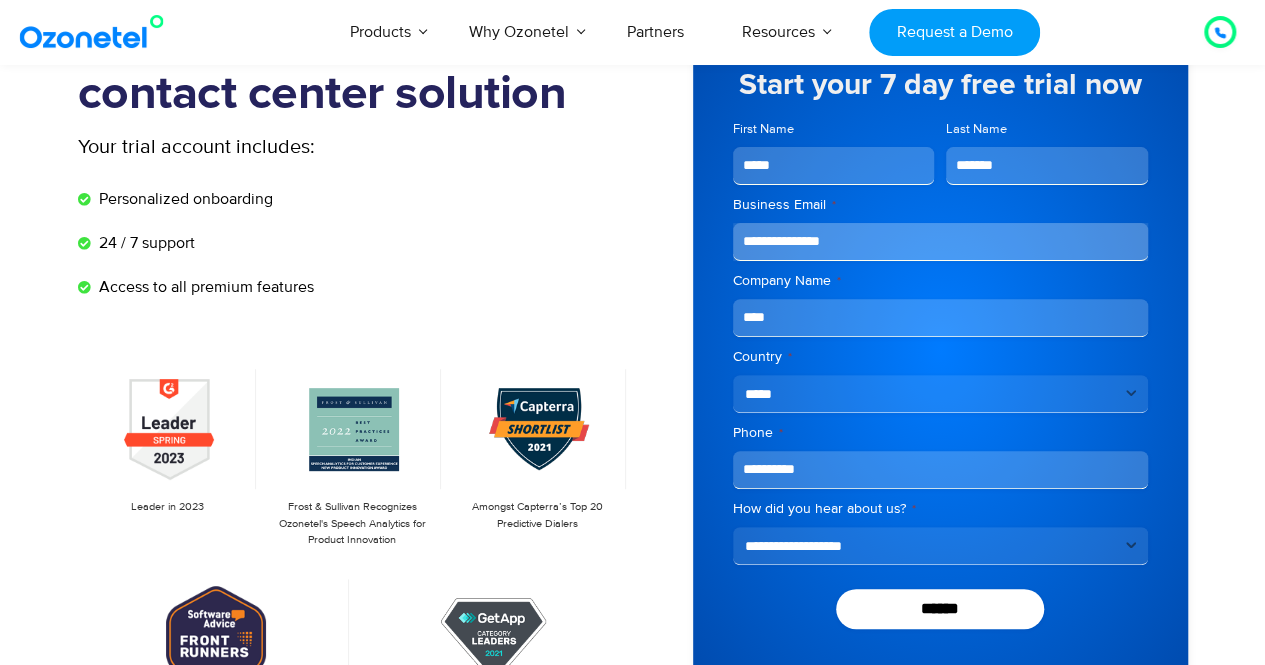 click on "**********" at bounding box center [940, 546] 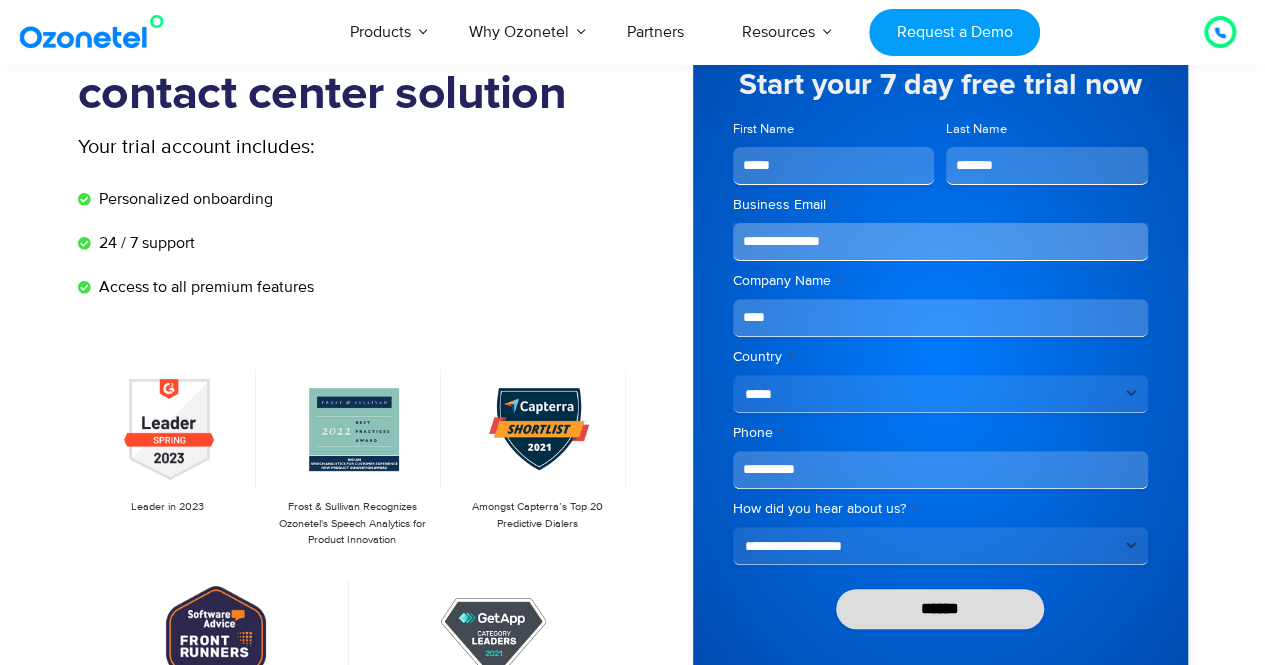 click on "******" at bounding box center [940, 609] 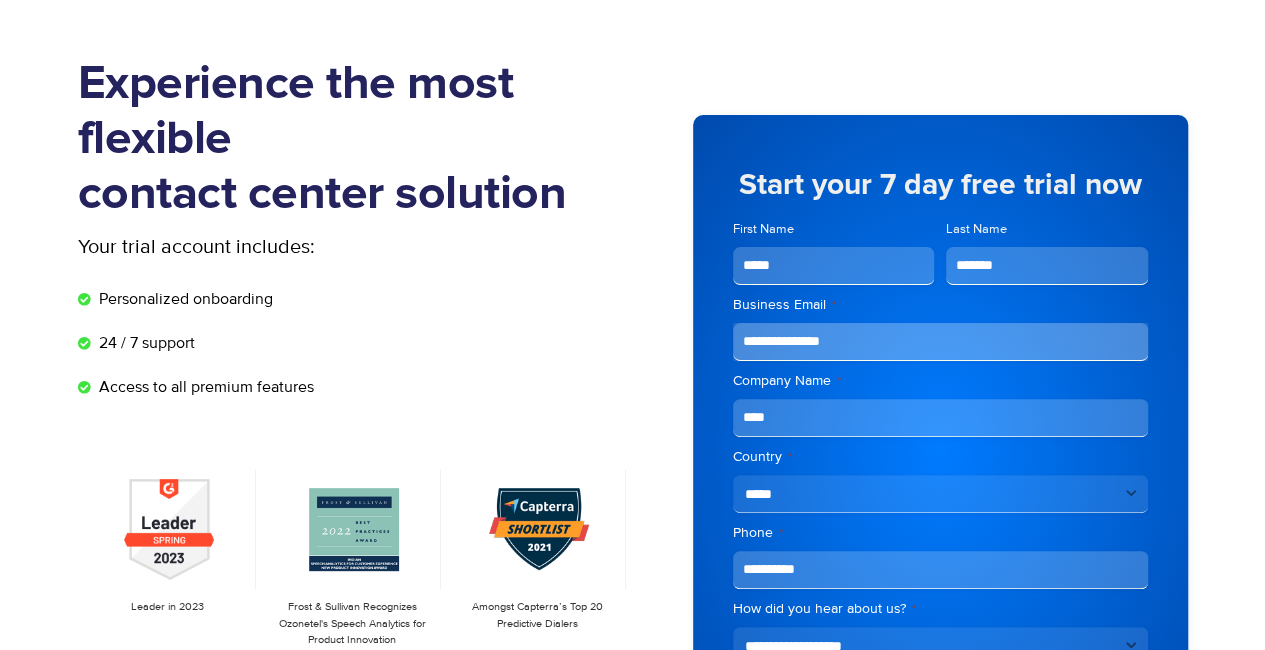 scroll, scrollTop: 0, scrollLeft: 0, axis: both 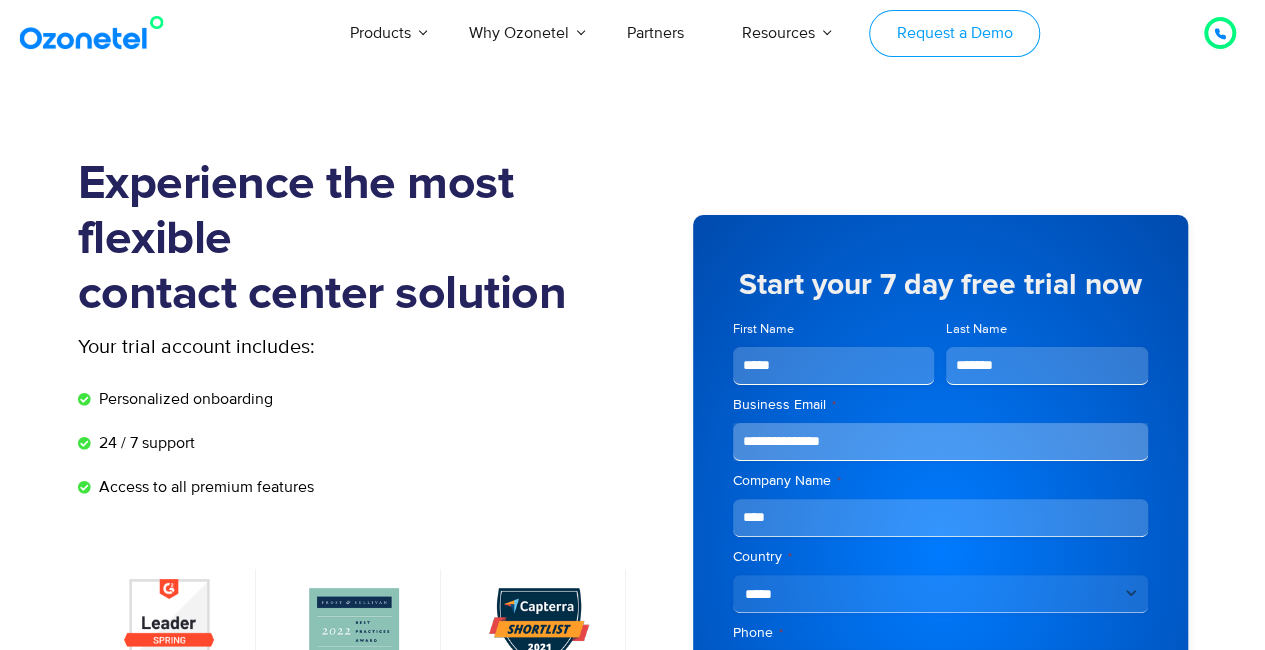 click on "Request a Demo" at bounding box center [954, 33] 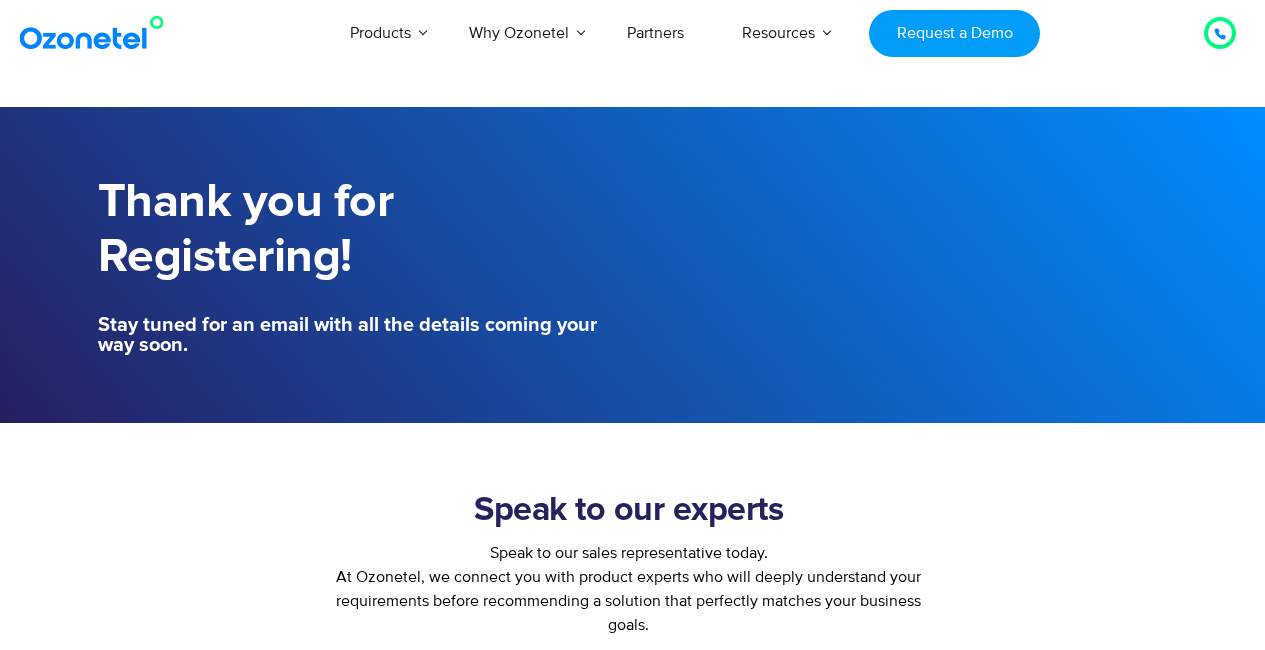 scroll, scrollTop: 0, scrollLeft: 0, axis: both 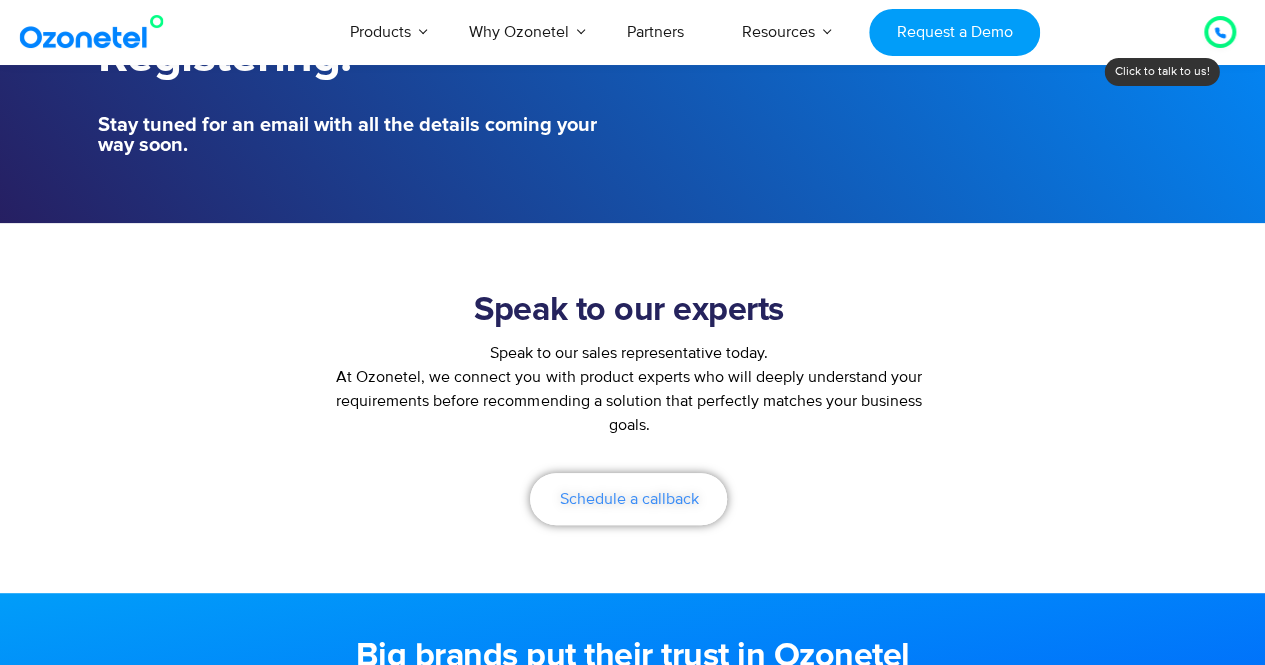 click on "Schedule a callback" at bounding box center [628, 499] 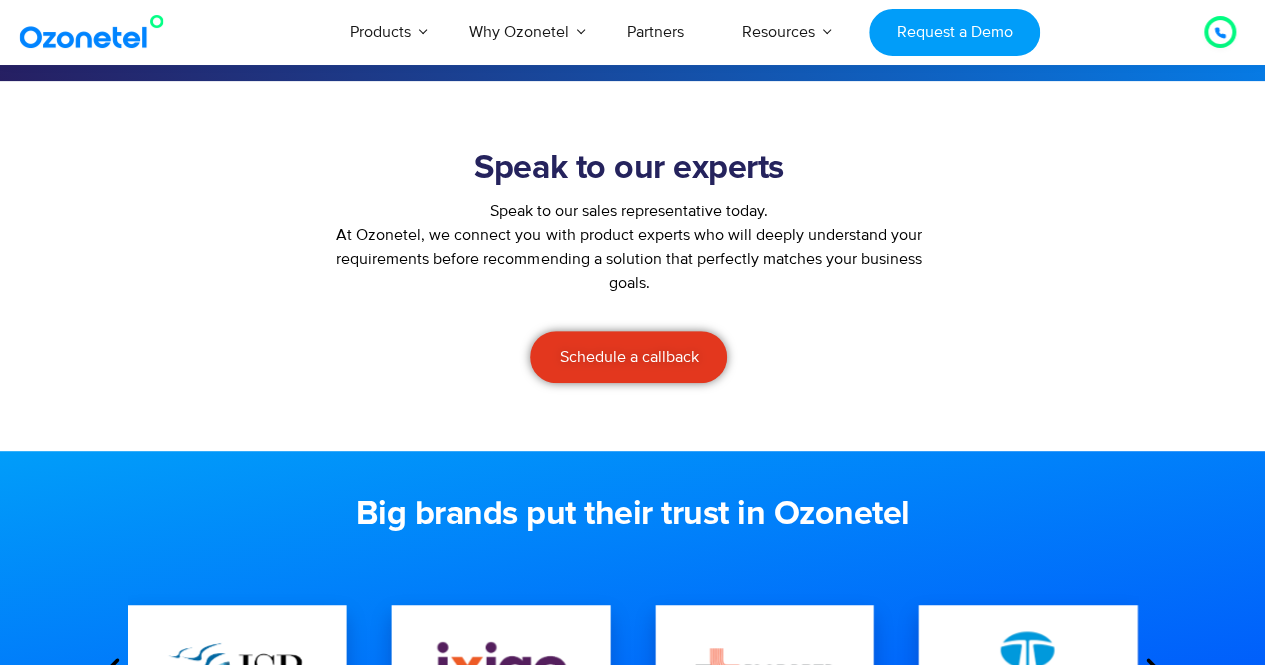 scroll, scrollTop: 400, scrollLeft: 0, axis: vertical 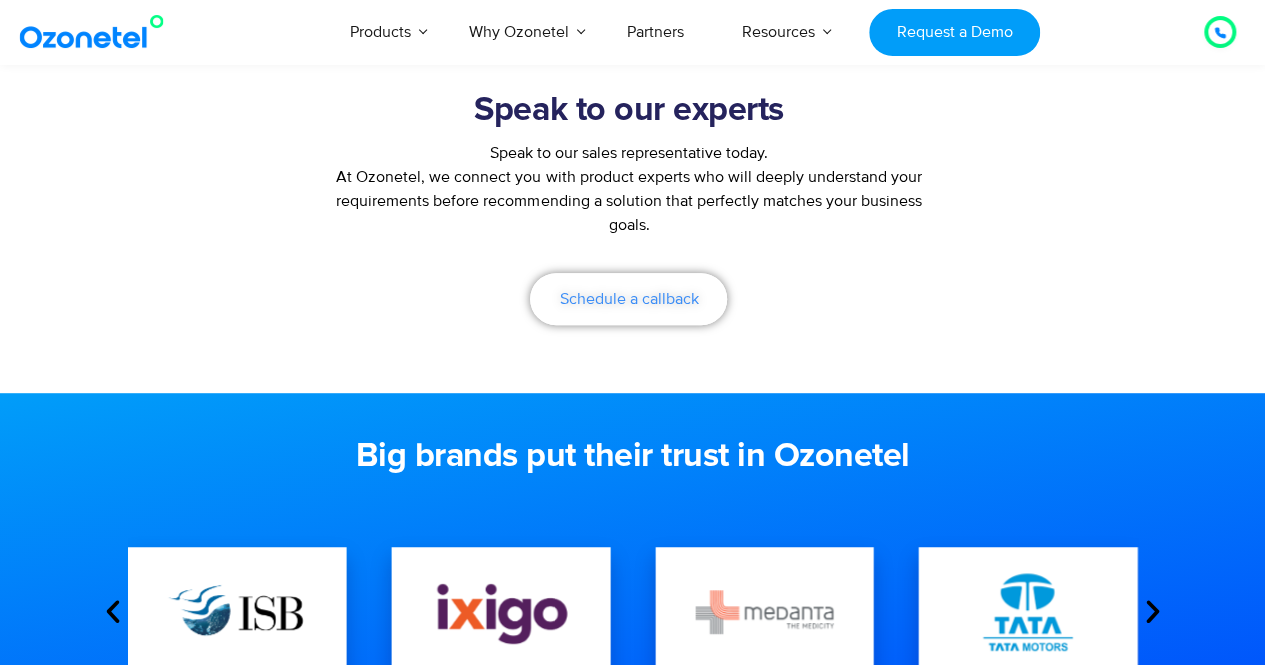 click on "Schedule a callback" at bounding box center (628, 299) 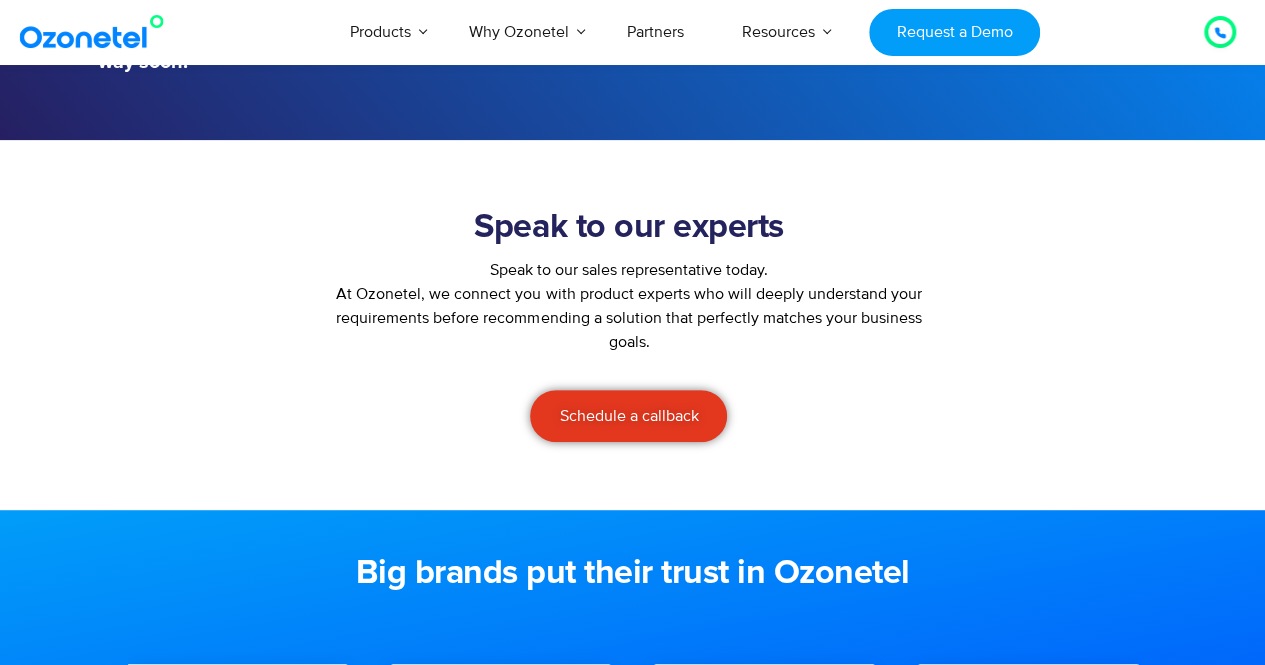 scroll, scrollTop: 200, scrollLeft: 0, axis: vertical 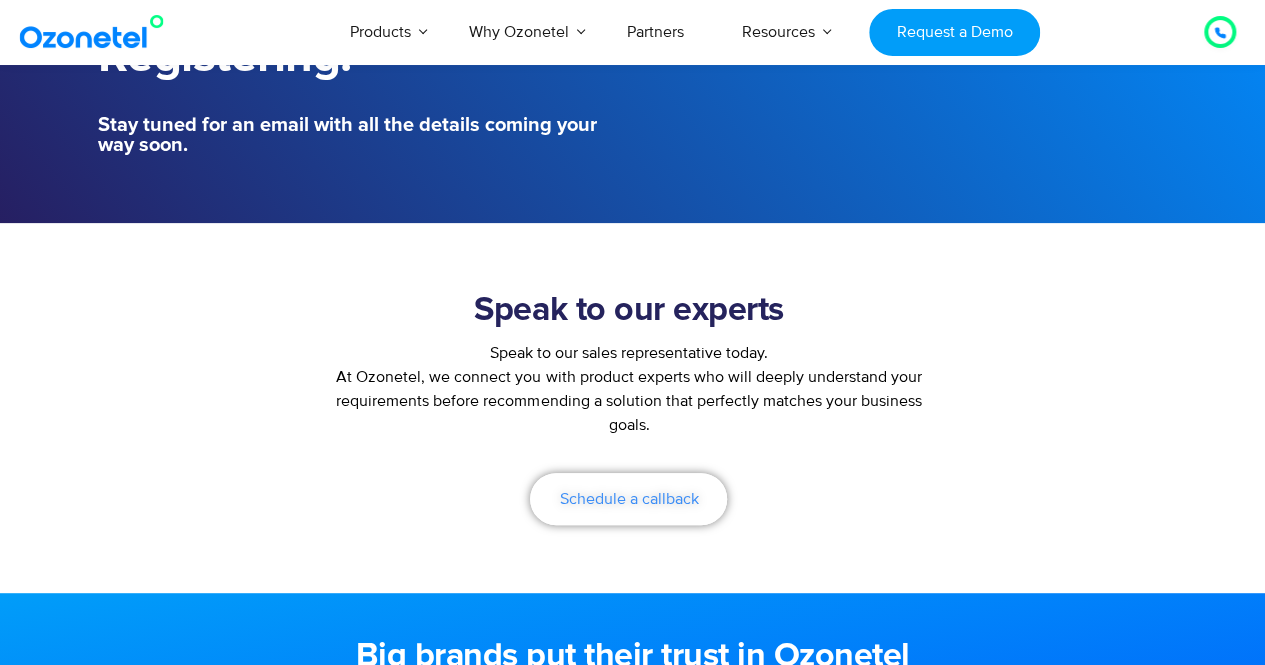 click on "Schedule a callback" at bounding box center (628, 499) 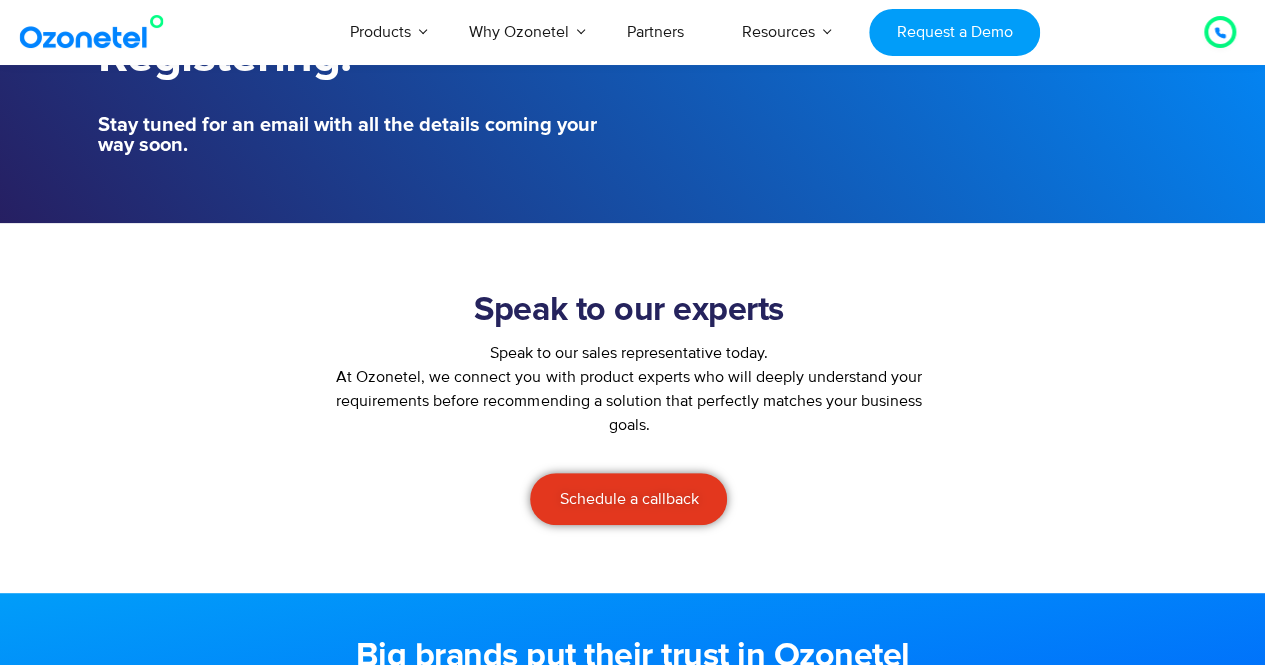 click 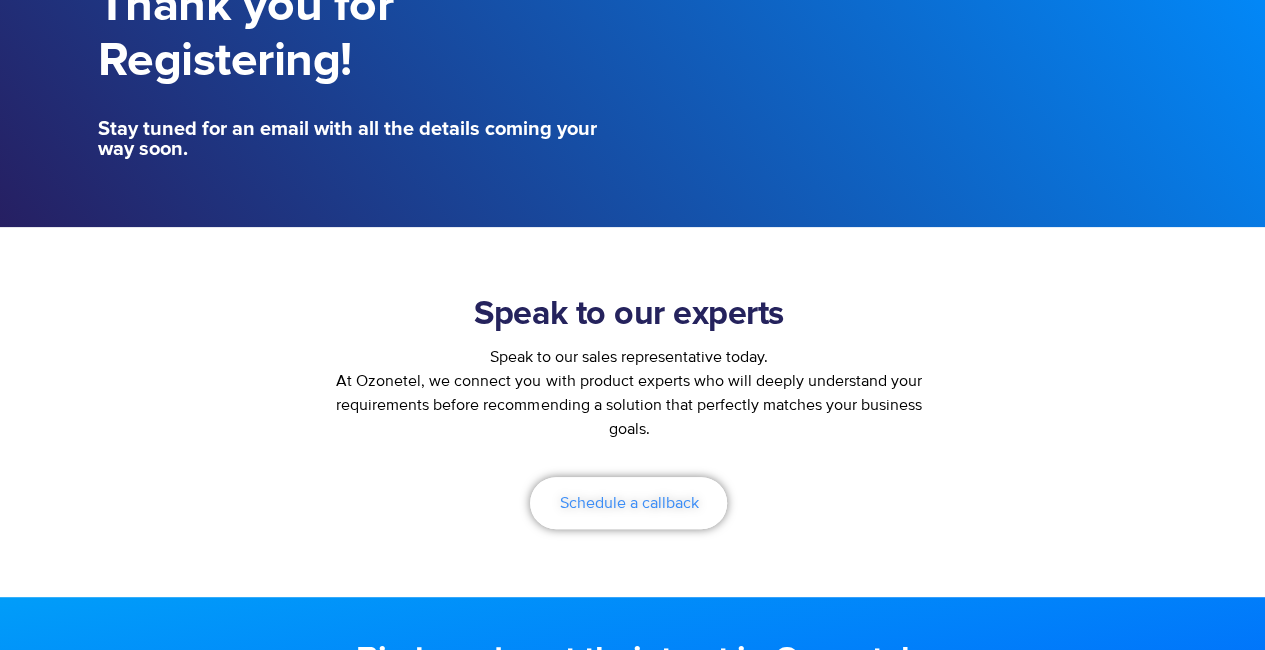 scroll, scrollTop: 196, scrollLeft: 0, axis: vertical 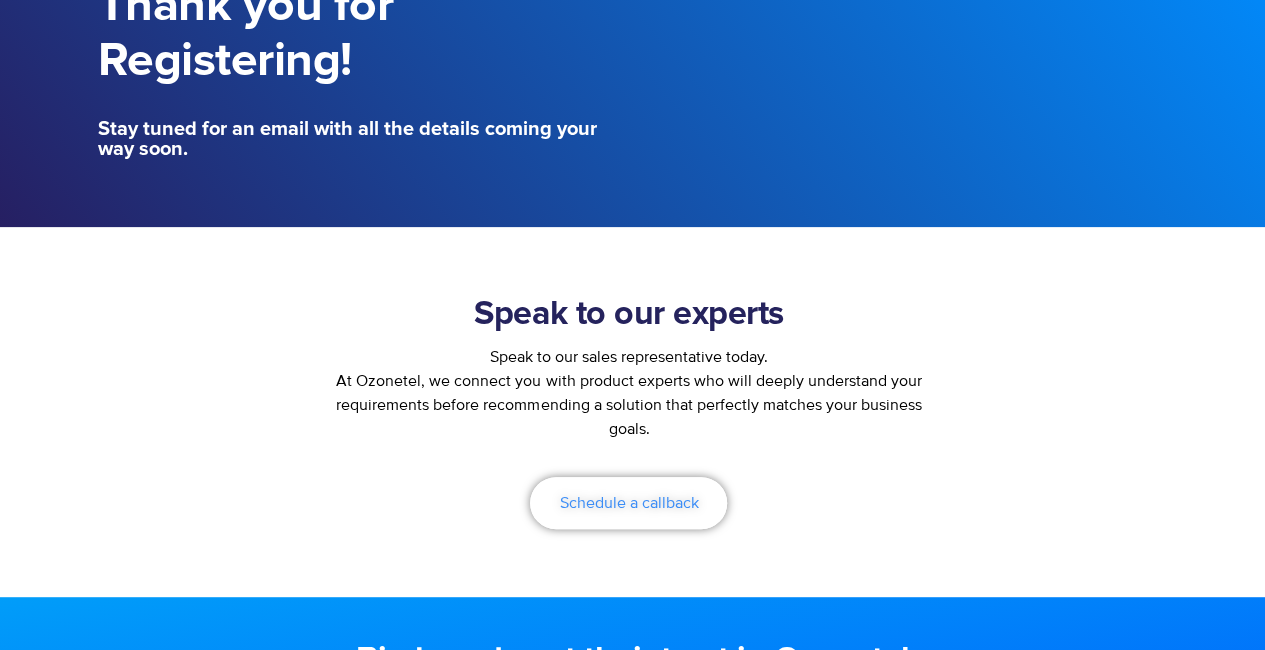 click on "Schedule a callback" at bounding box center [628, 503] 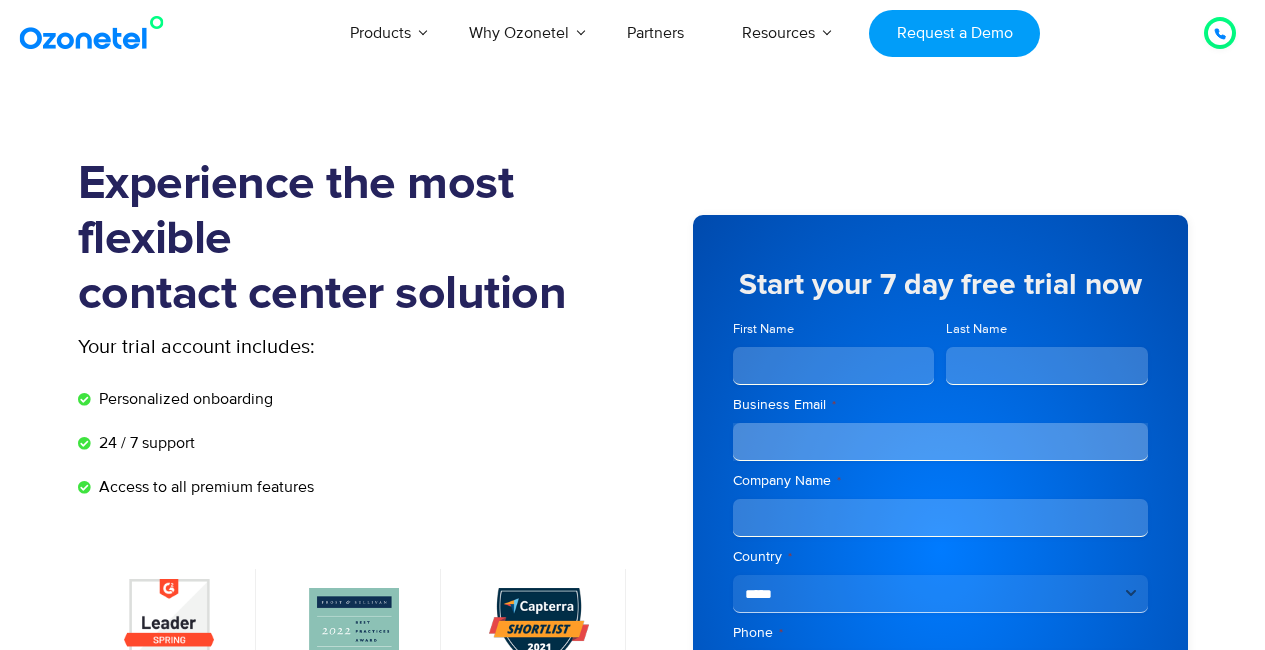 scroll, scrollTop: 0, scrollLeft: 0, axis: both 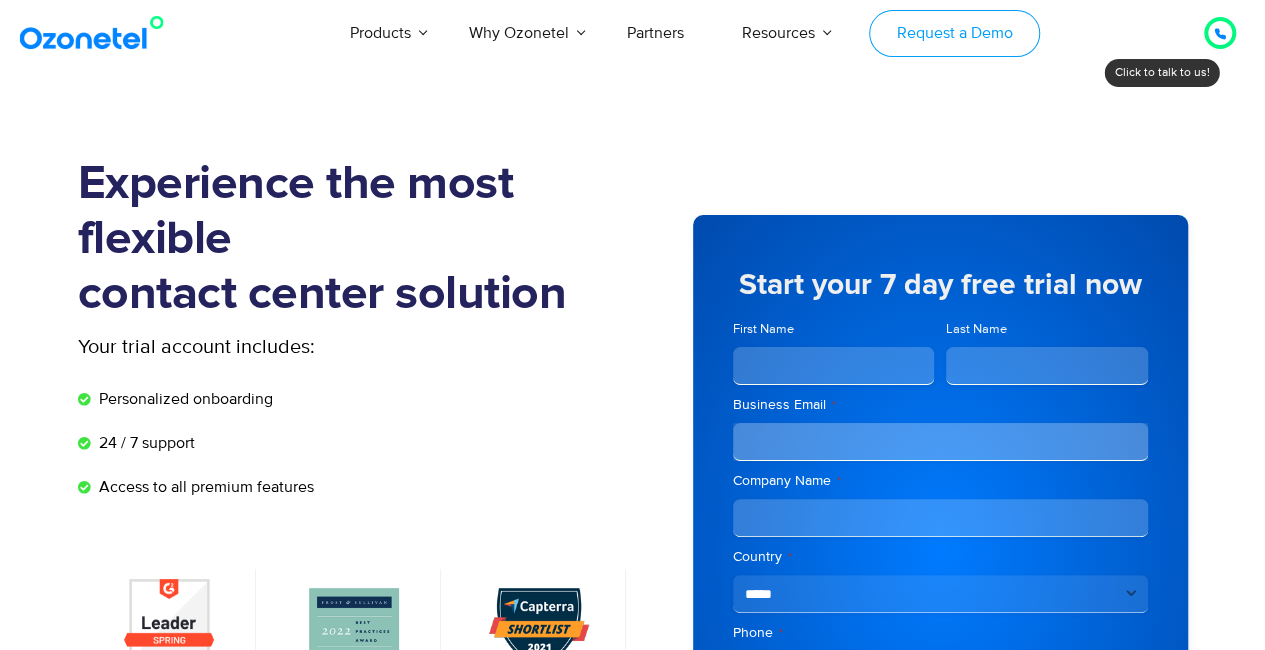 click on "Request a Demo" at bounding box center [954, 33] 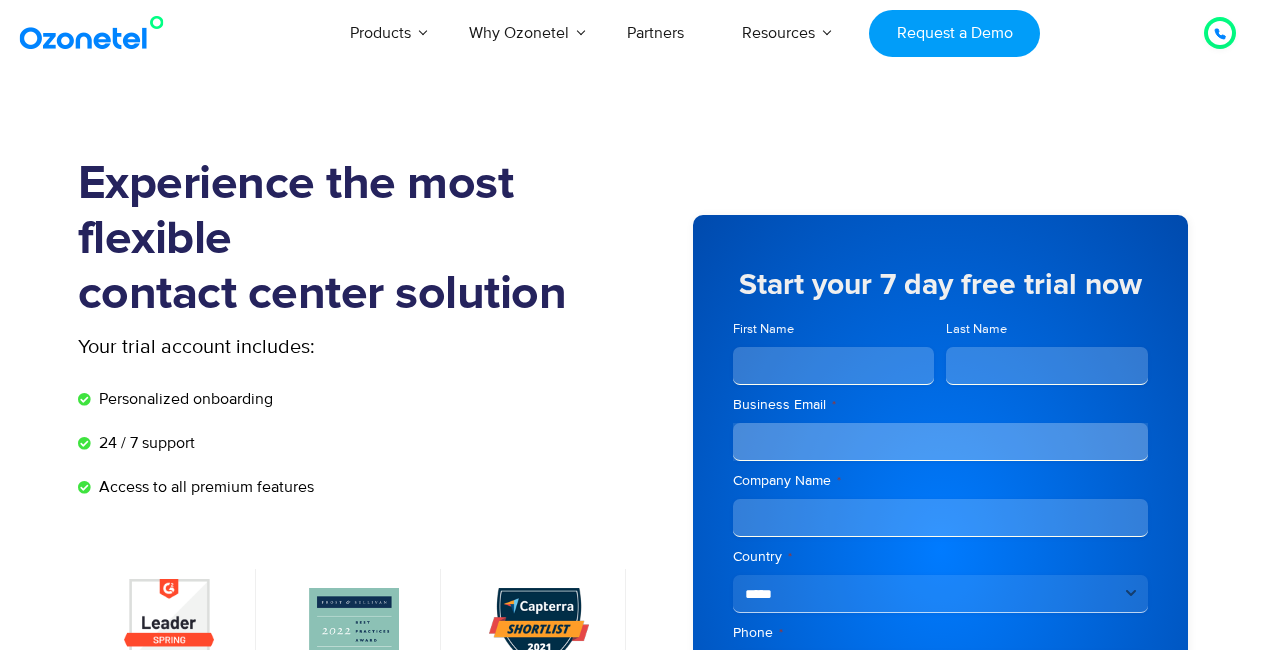 scroll, scrollTop: 0, scrollLeft: 0, axis: both 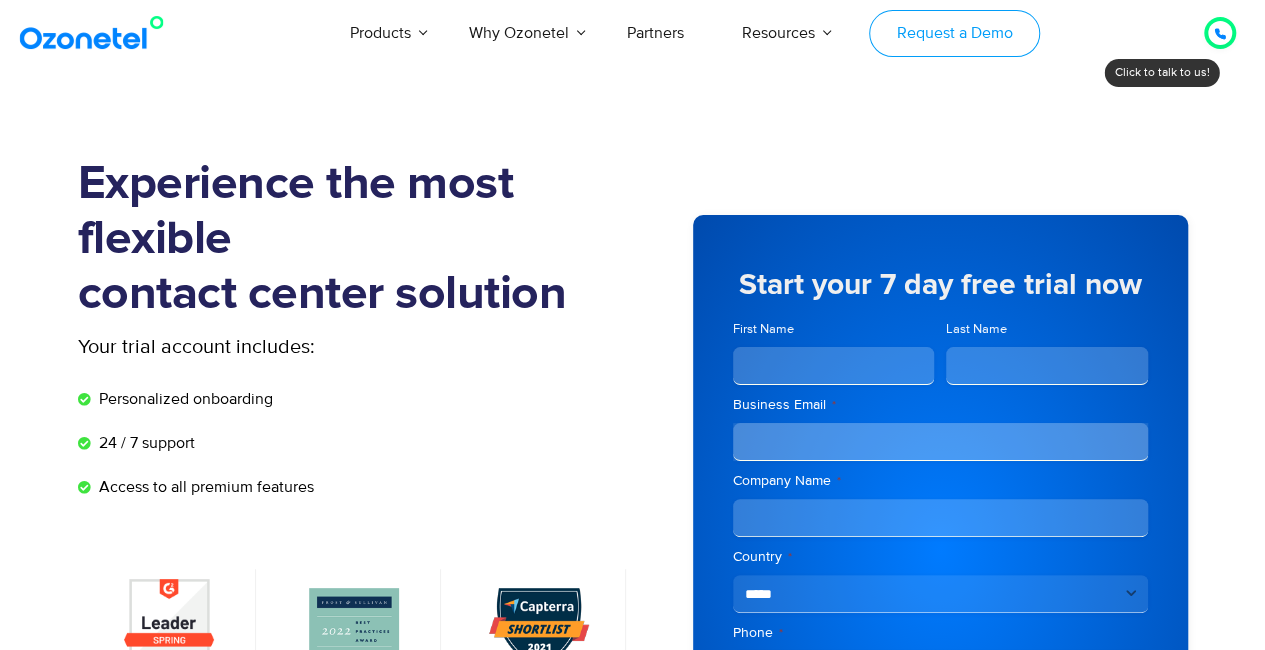click on "Request a Demo" at bounding box center [954, 33] 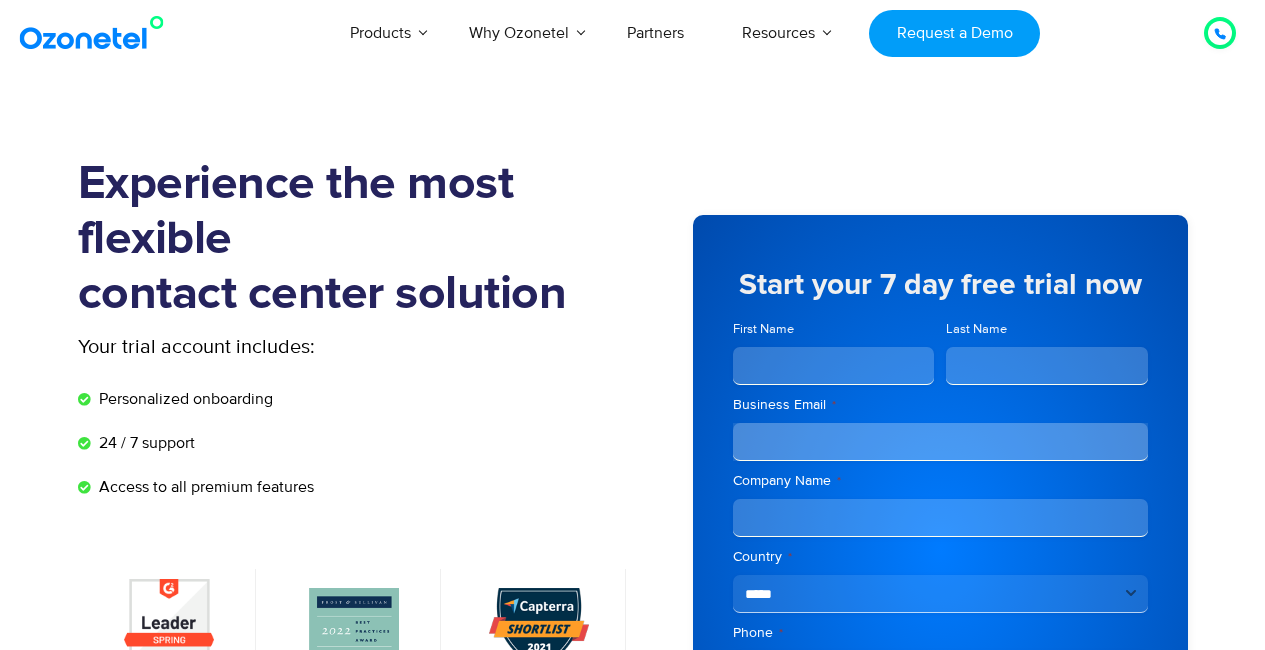 scroll, scrollTop: 0, scrollLeft: 0, axis: both 